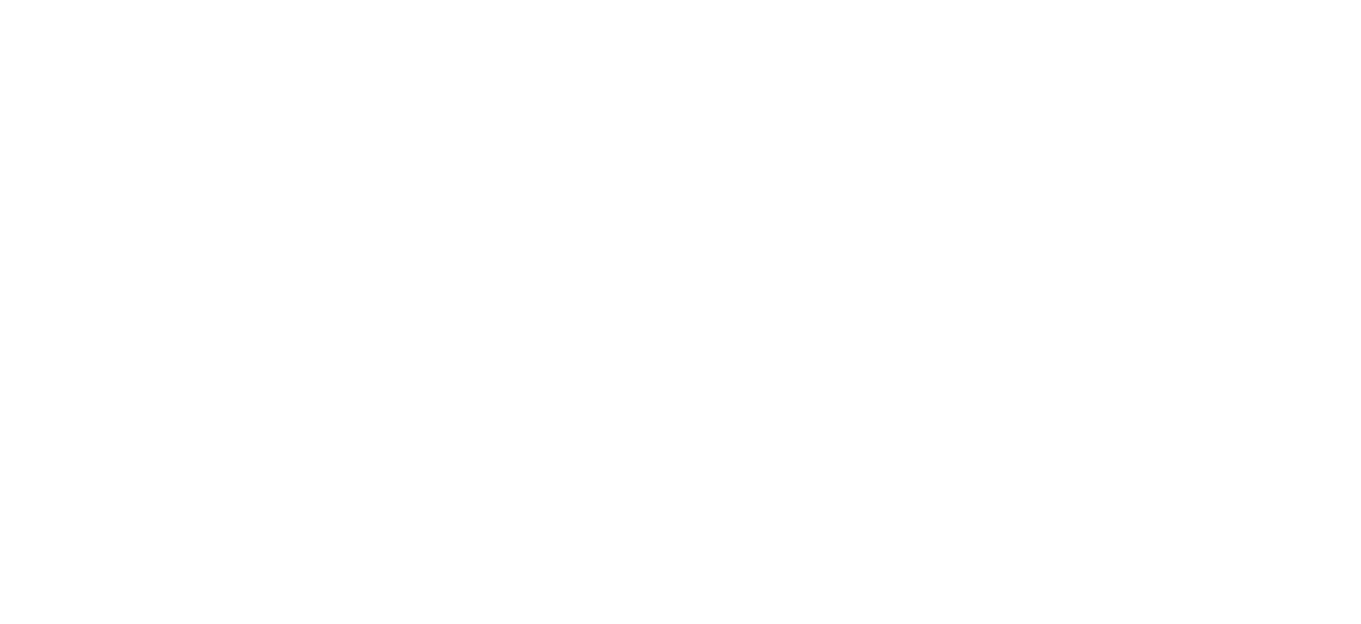 scroll, scrollTop: 0, scrollLeft: 0, axis: both 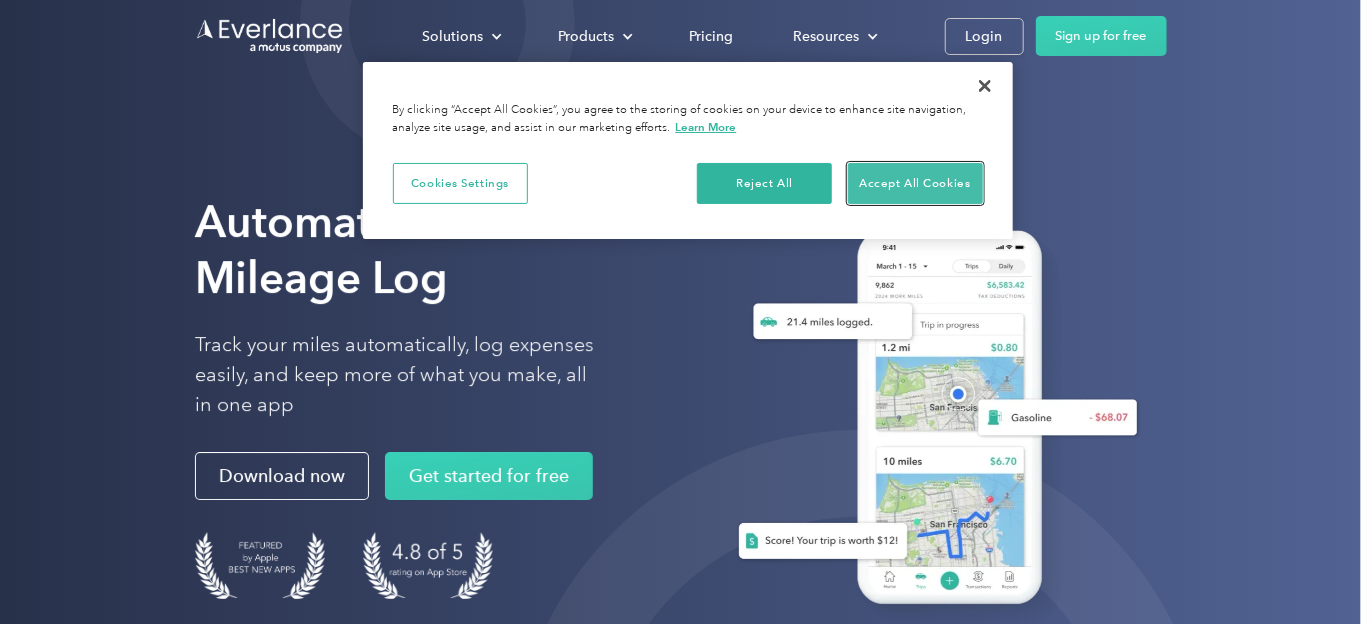 click on "Accept All Cookies" at bounding box center [915, 184] 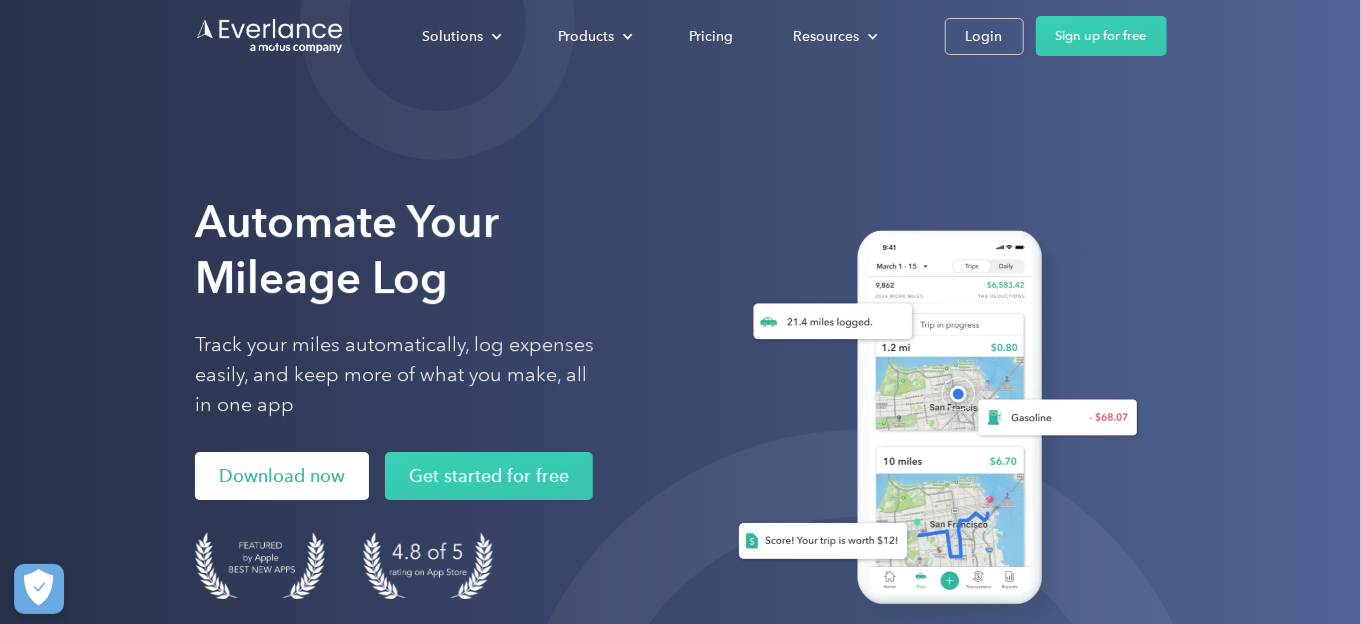 click on "Download now" at bounding box center [282, 476] 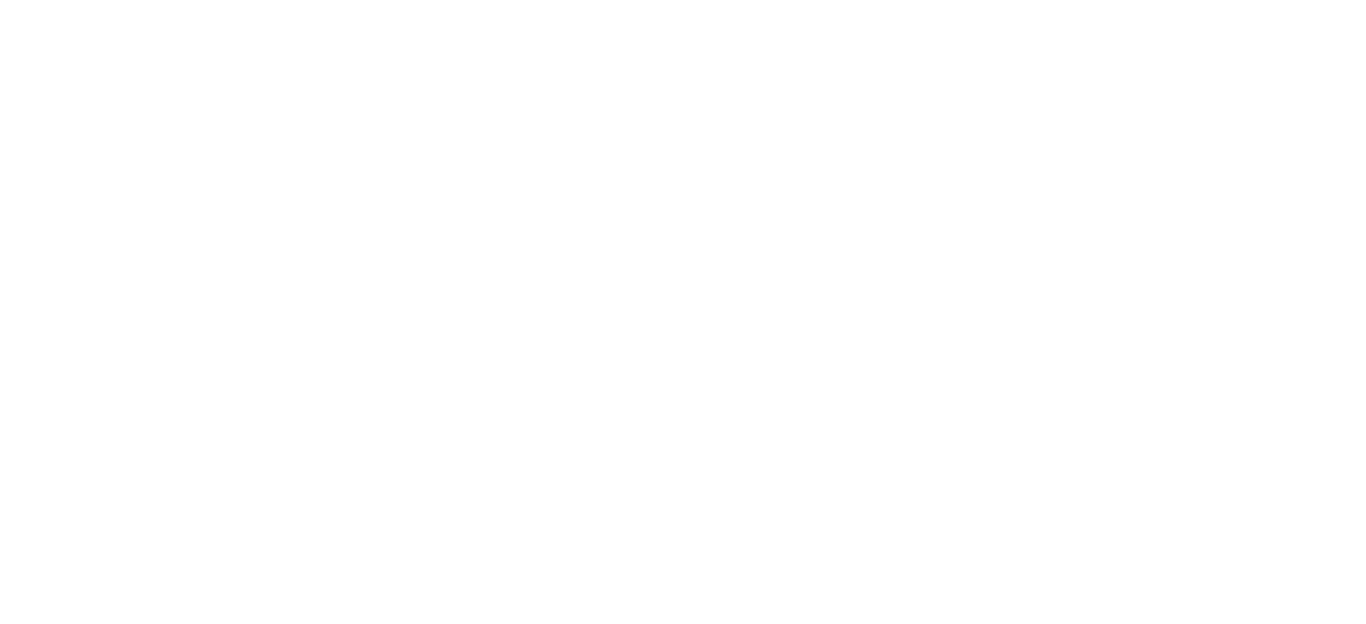 scroll, scrollTop: 0, scrollLeft: 0, axis: both 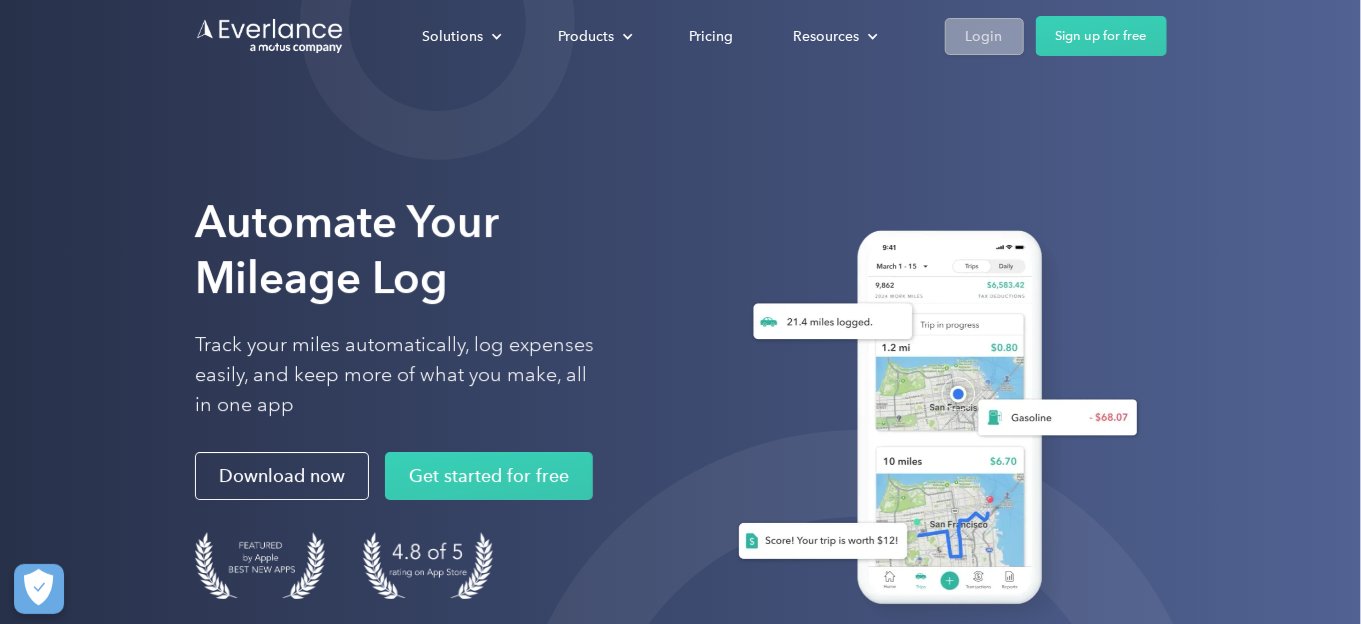 click on "Login" at bounding box center (984, 36) 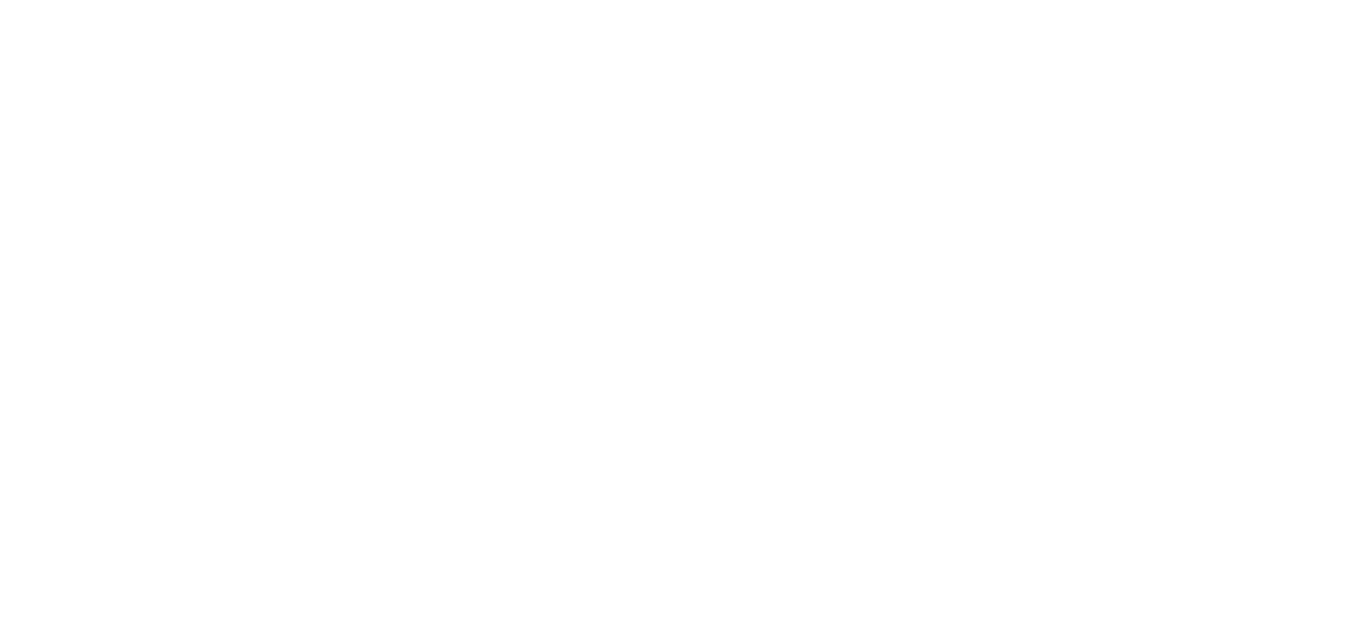 scroll, scrollTop: 0, scrollLeft: 0, axis: both 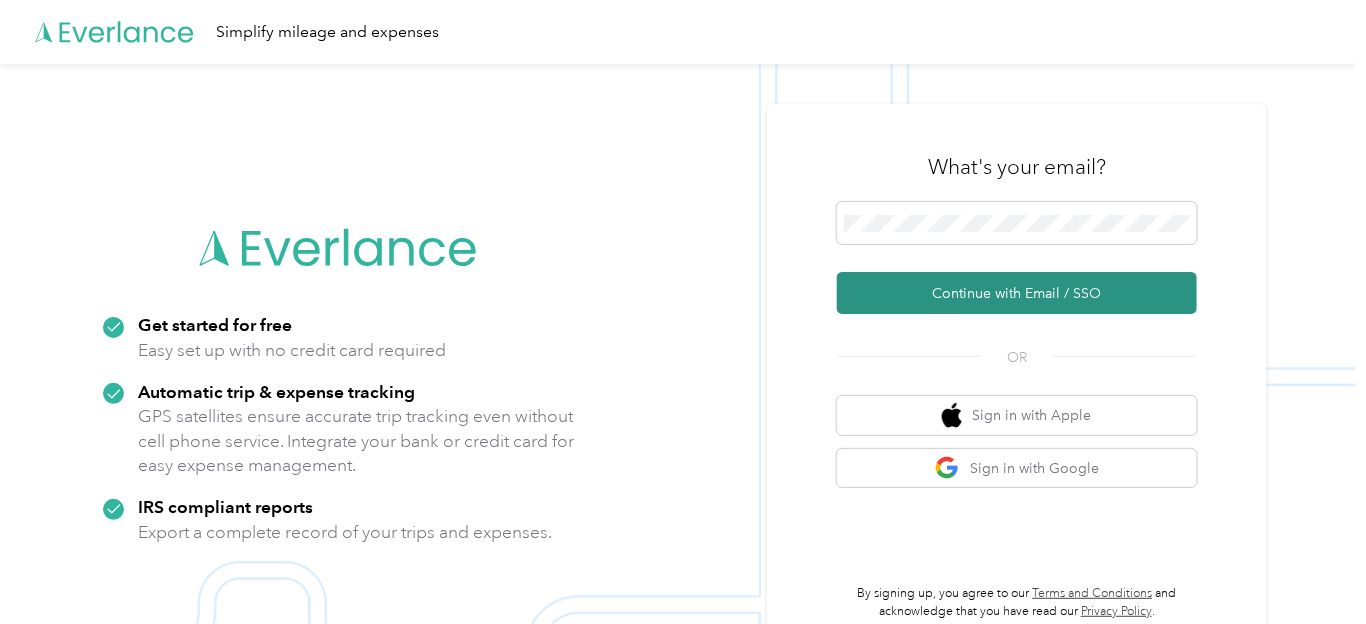 drag, startPoint x: 958, startPoint y: 294, endPoint x: 923, endPoint y: 302, distance: 35.902645 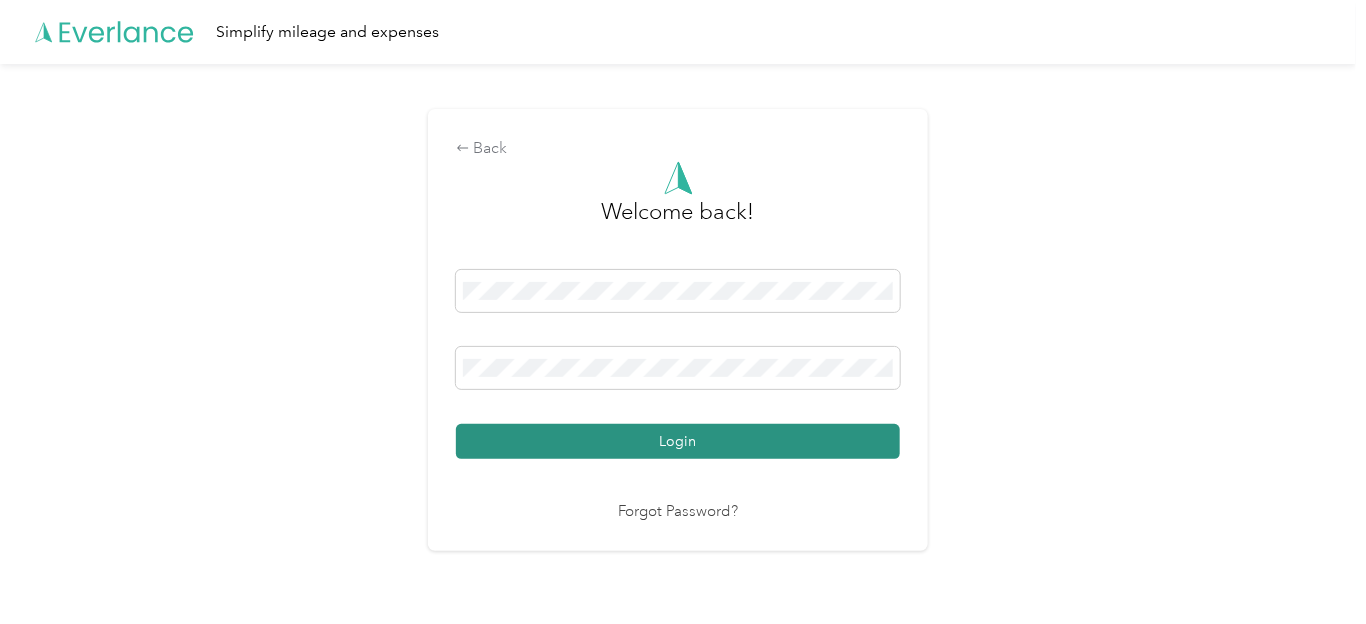 click on "Login" at bounding box center (678, 441) 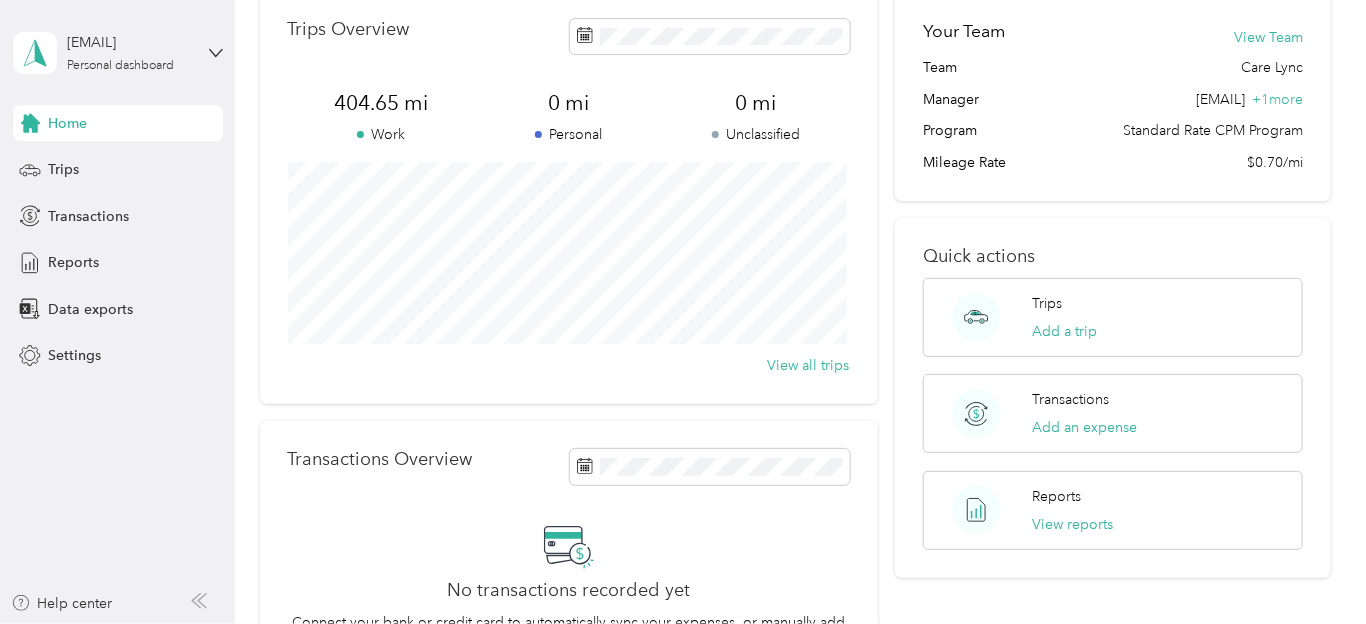 scroll, scrollTop: 98, scrollLeft: 0, axis: vertical 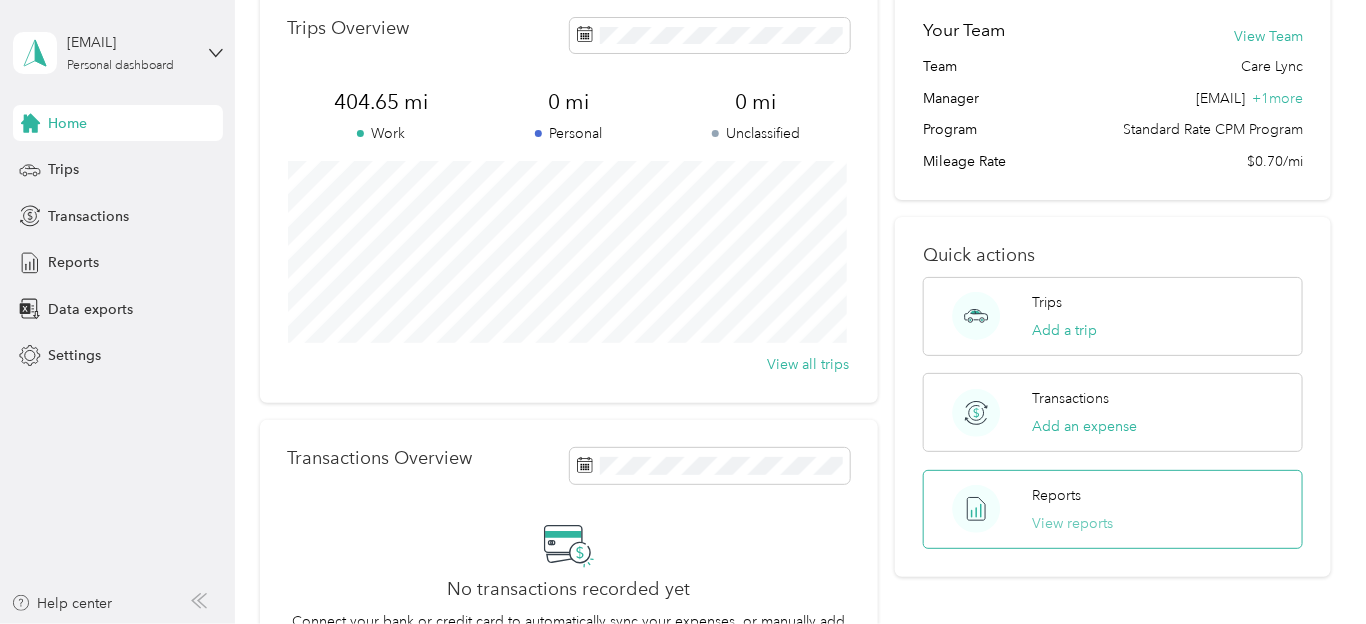 click on "View reports" at bounding box center (1073, 523) 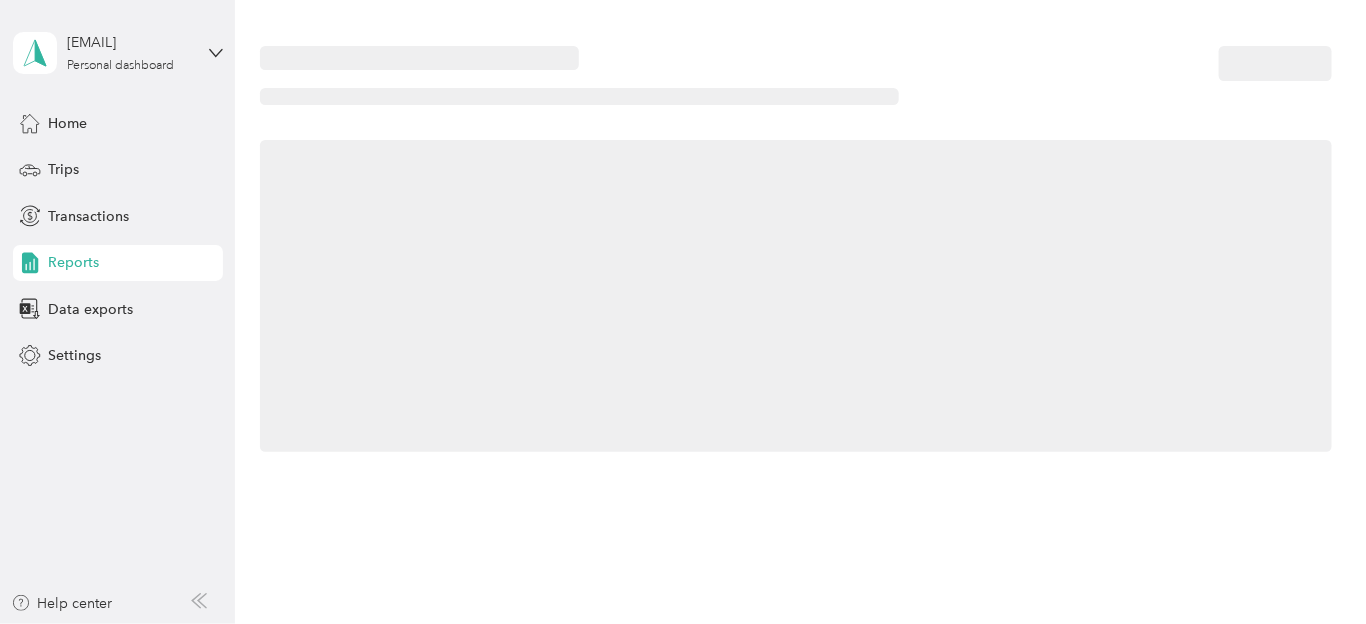 scroll, scrollTop: 0, scrollLeft: 0, axis: both 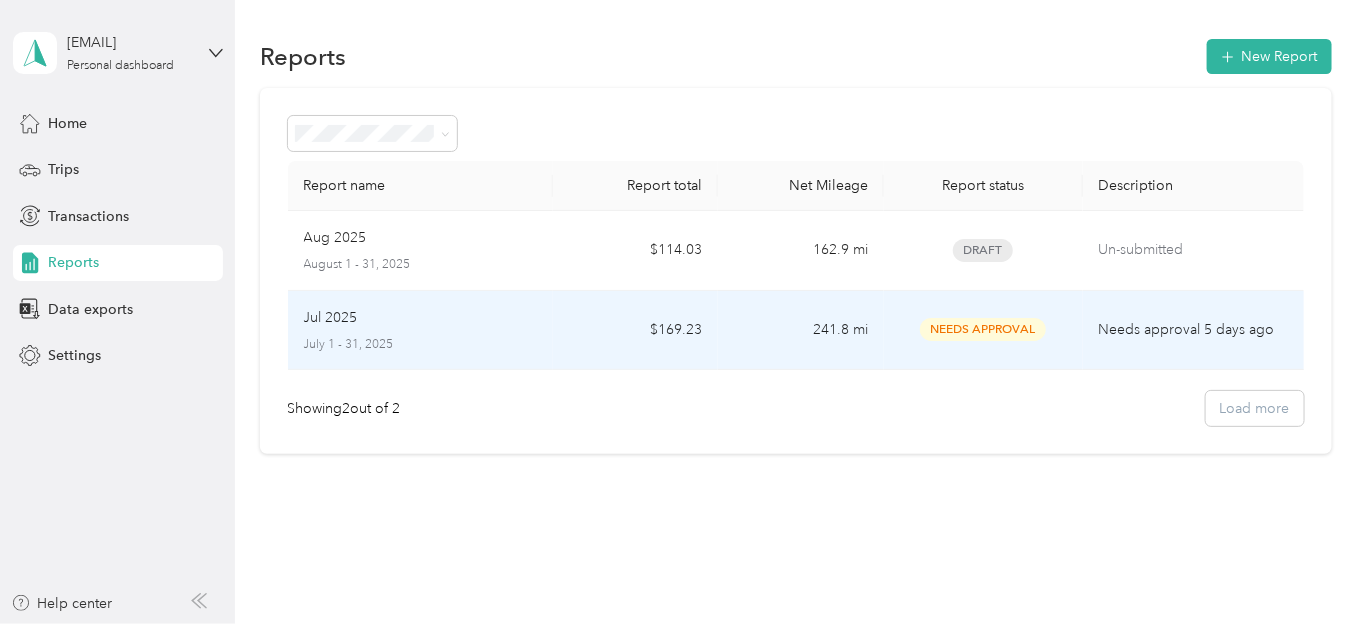 click on "Jul 2025 July 1 - 31, 2025" at bounding box center (420, 331) 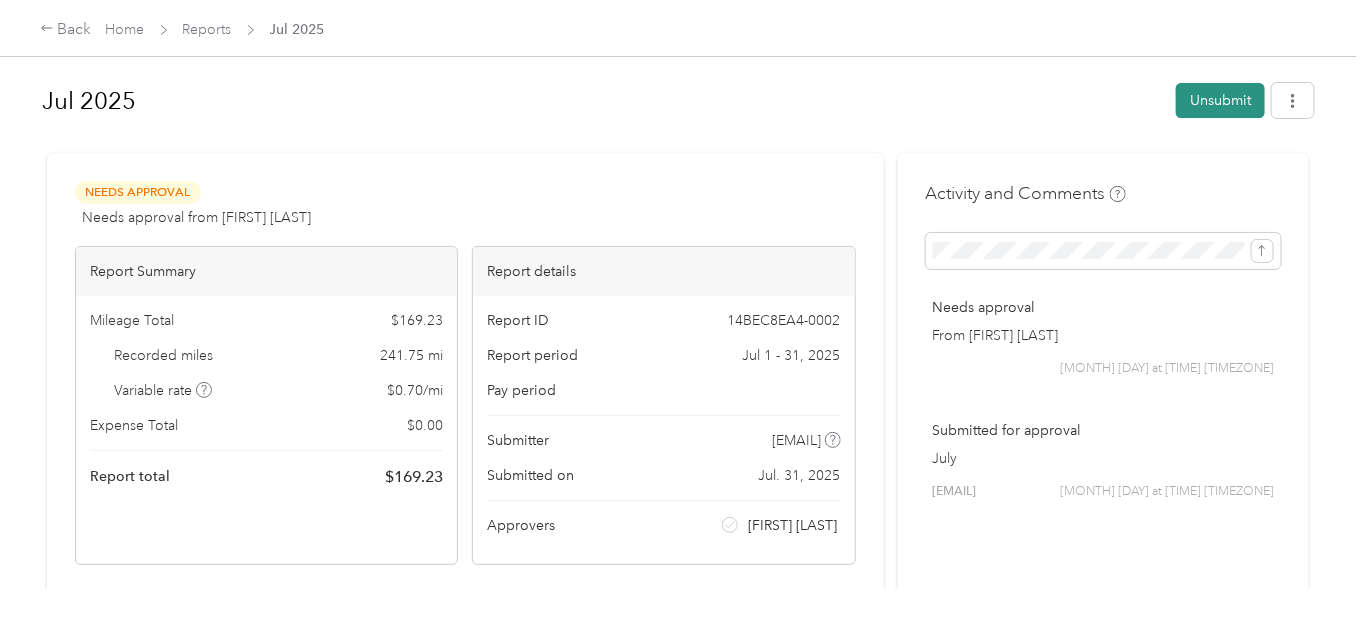 click on "Unsubmit" at bounding box center (1220, 100) 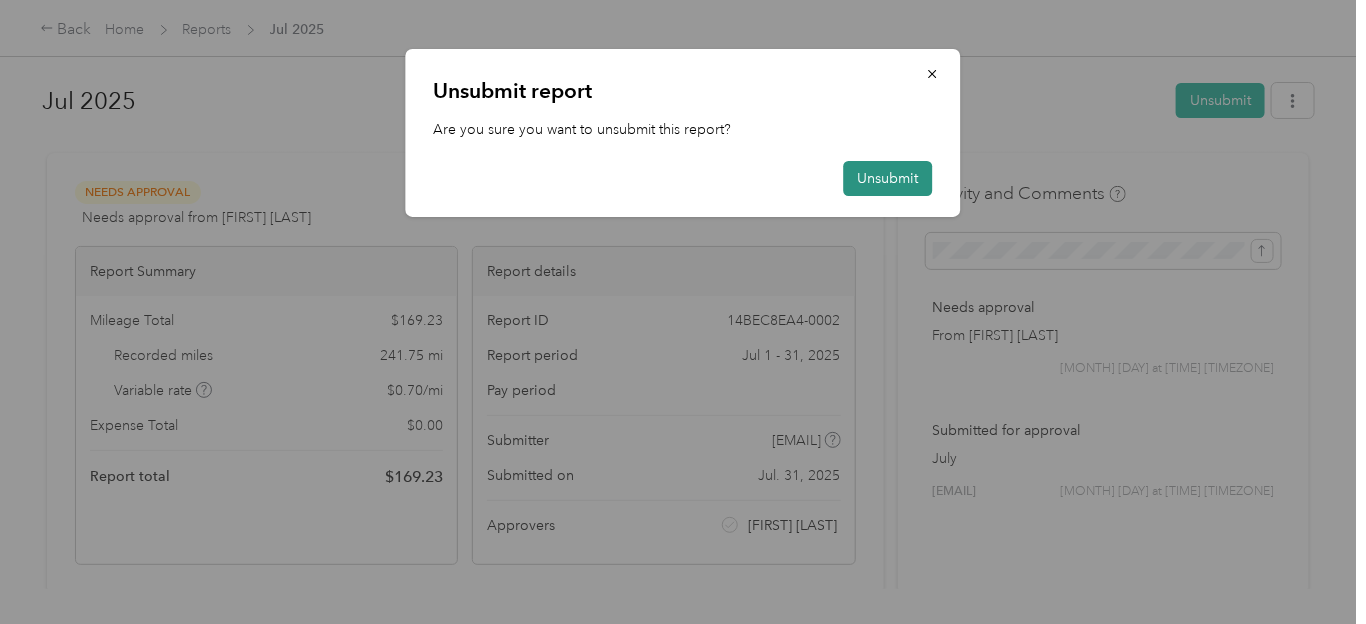 click on "Unsubmit" at bounding box center [888, 178] 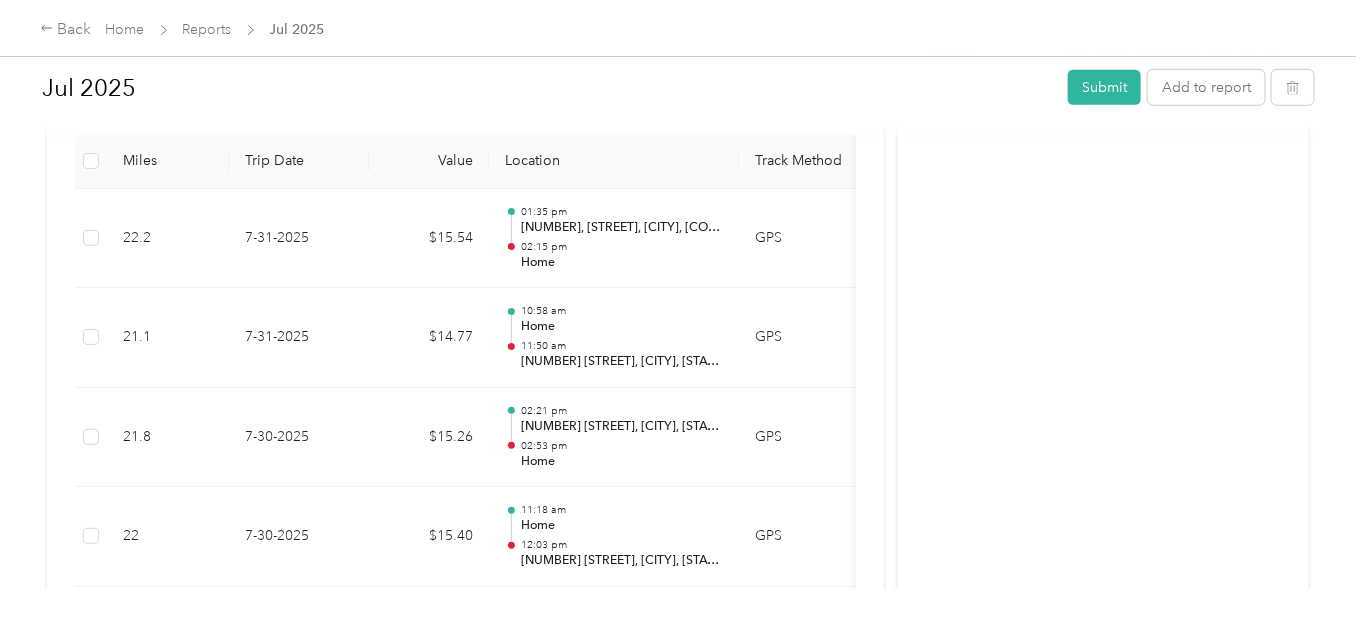 scroll, scrollTop: 528, scrollLeft: 0, axis: vertical 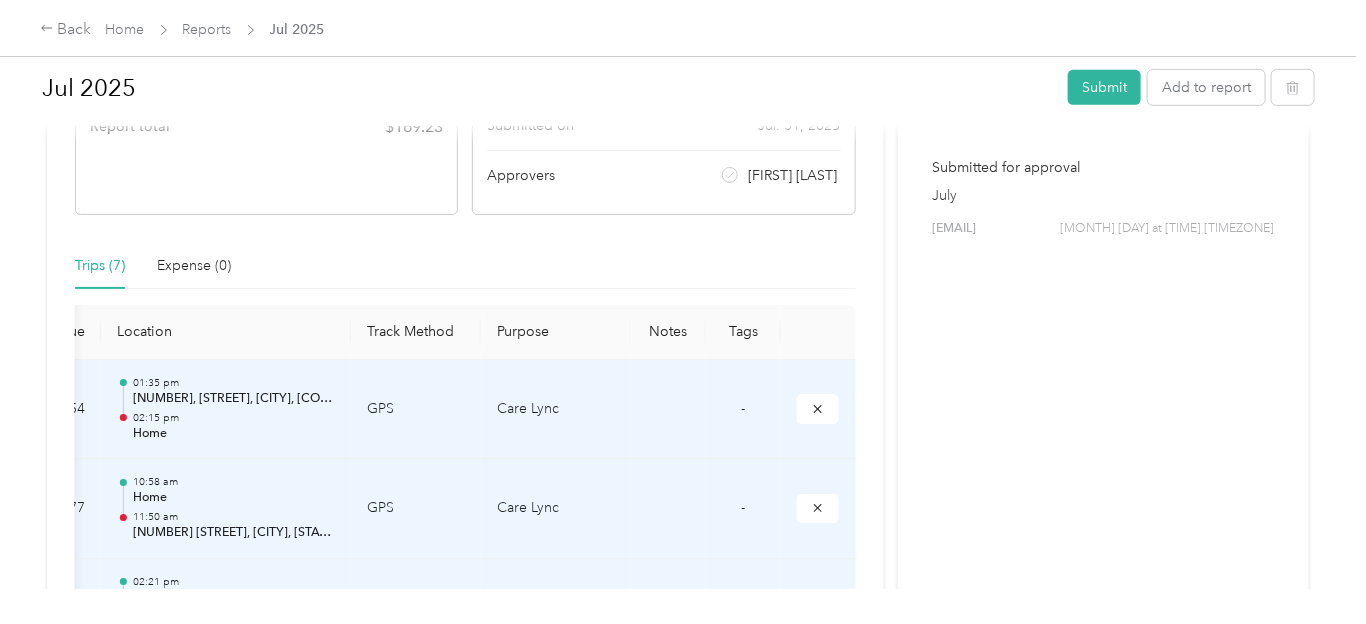 click on "-" at bounding box center [744, 408] 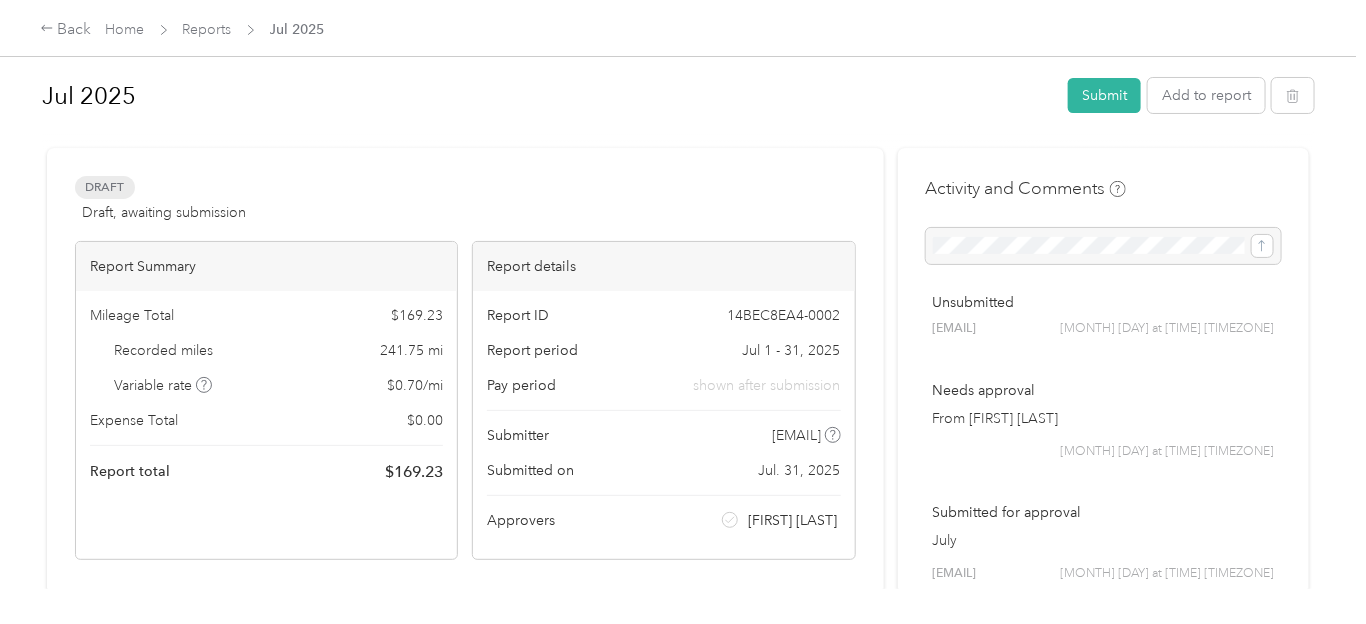 scroll, scrollTop: 0, scrollLeft: 0, axis: both 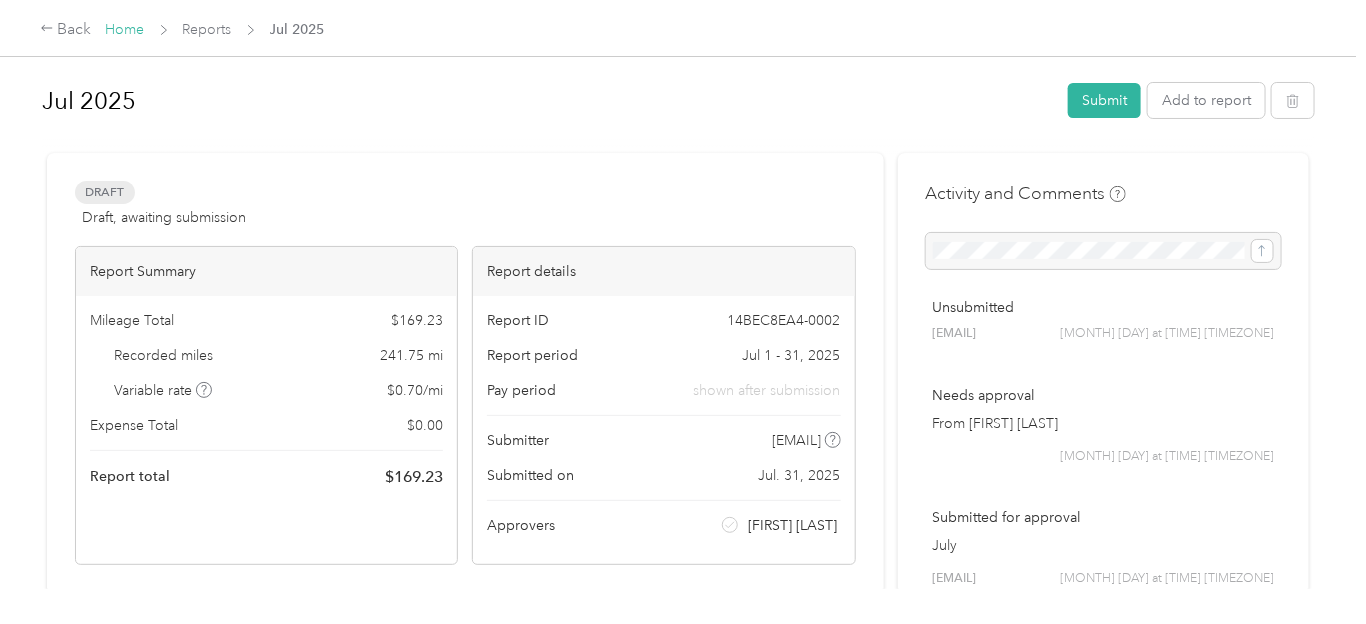 click on "Home" at bounding box center [125, 29] 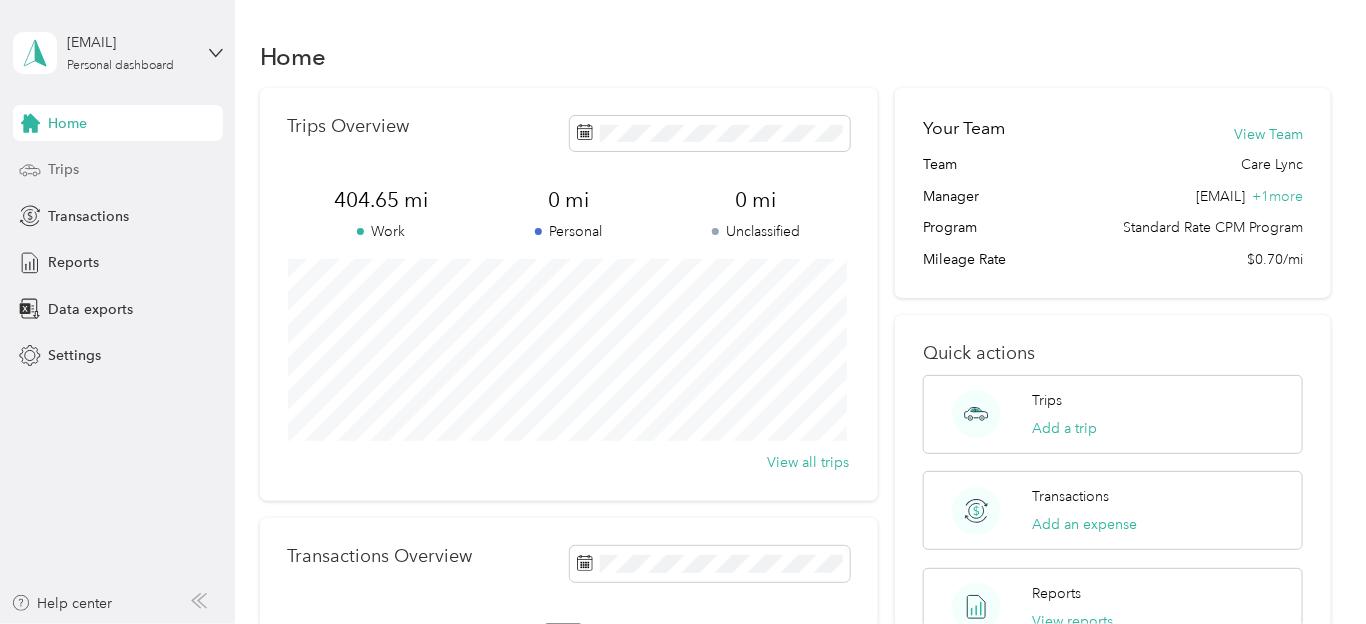 click on "Trips" at bounding box center (118, 170) 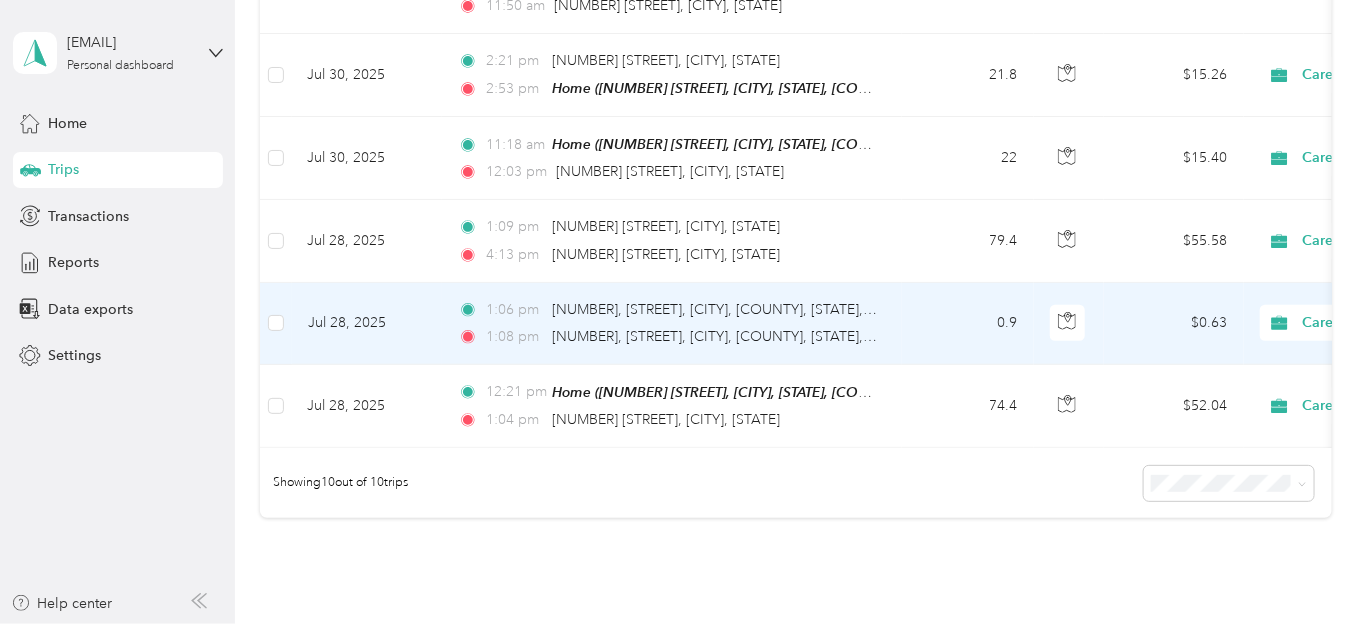 scroll, scrollTop: 905, scrollLeft: 0, axis: vertical 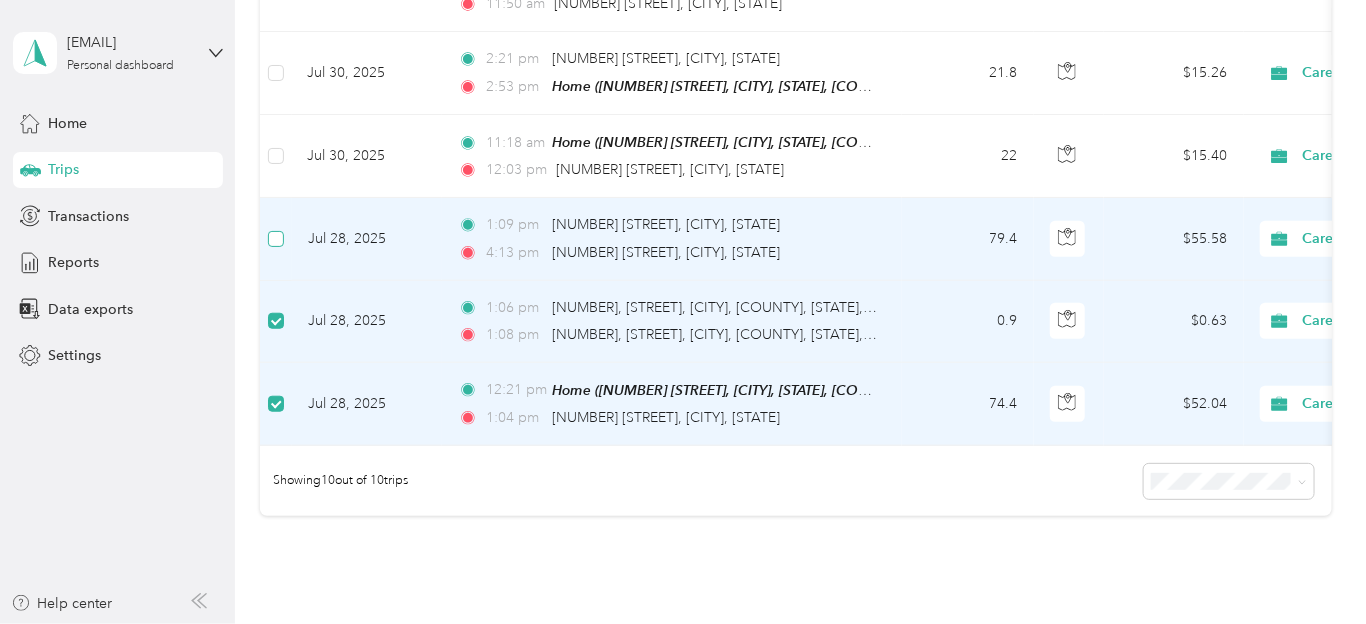 click at bounding box center [276, 239] 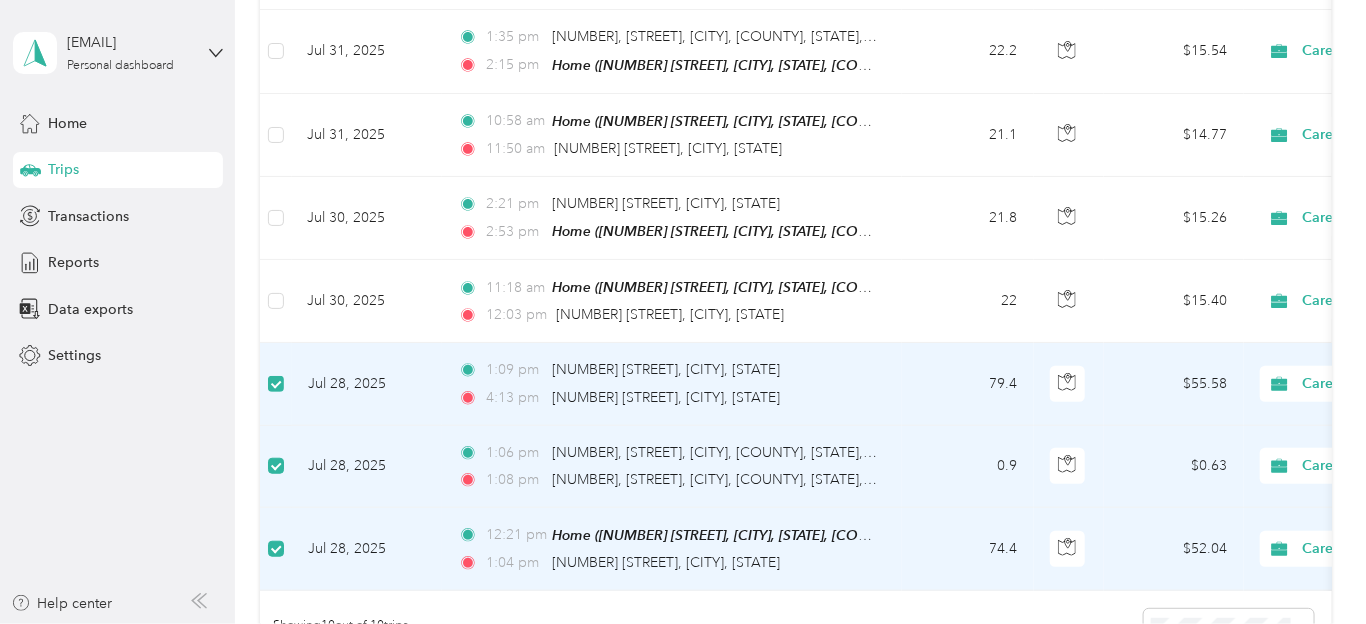 scroll, scrollTop: 756, scrollLeft: 0, axis: vertical 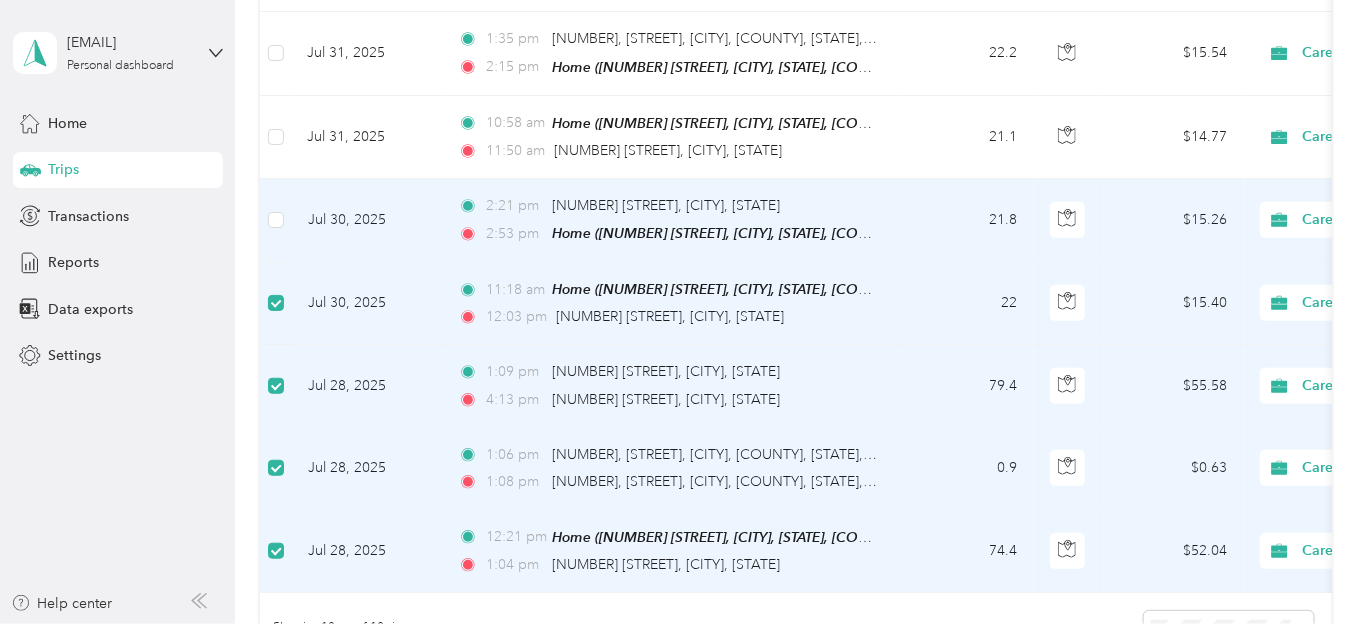 click at bounding box center (276, 220) 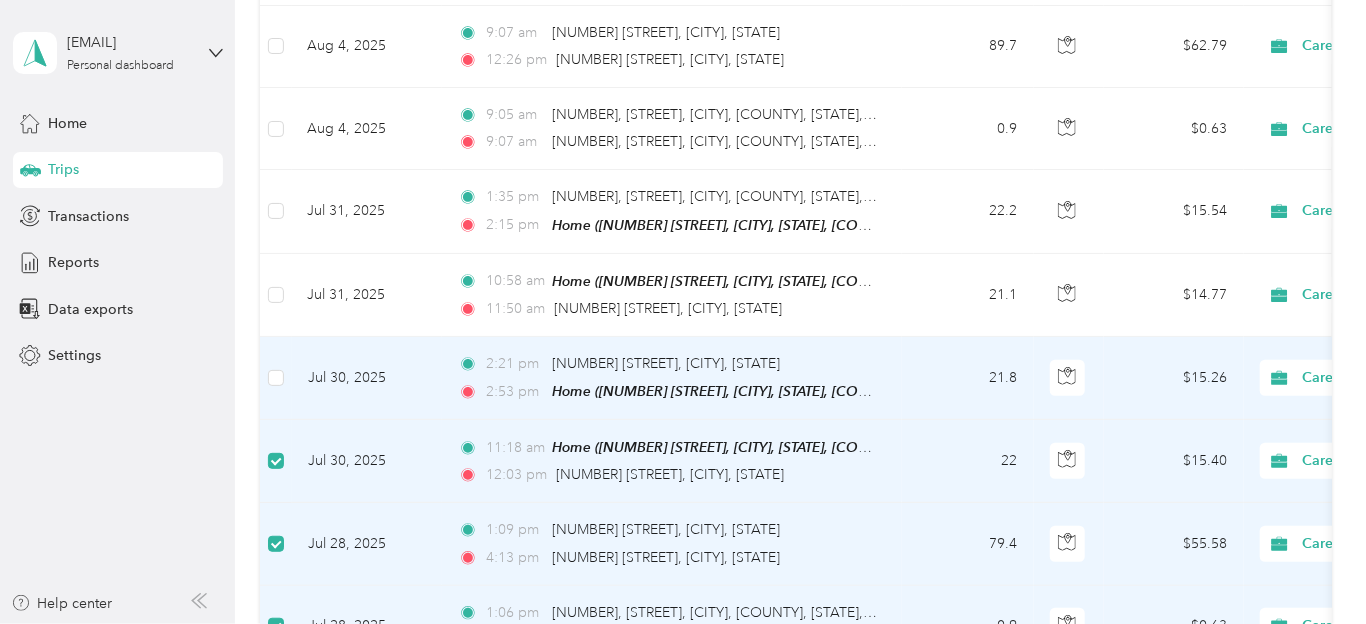 scroll, scrollTop: 595, scrollLeft: 0, axis: vertical 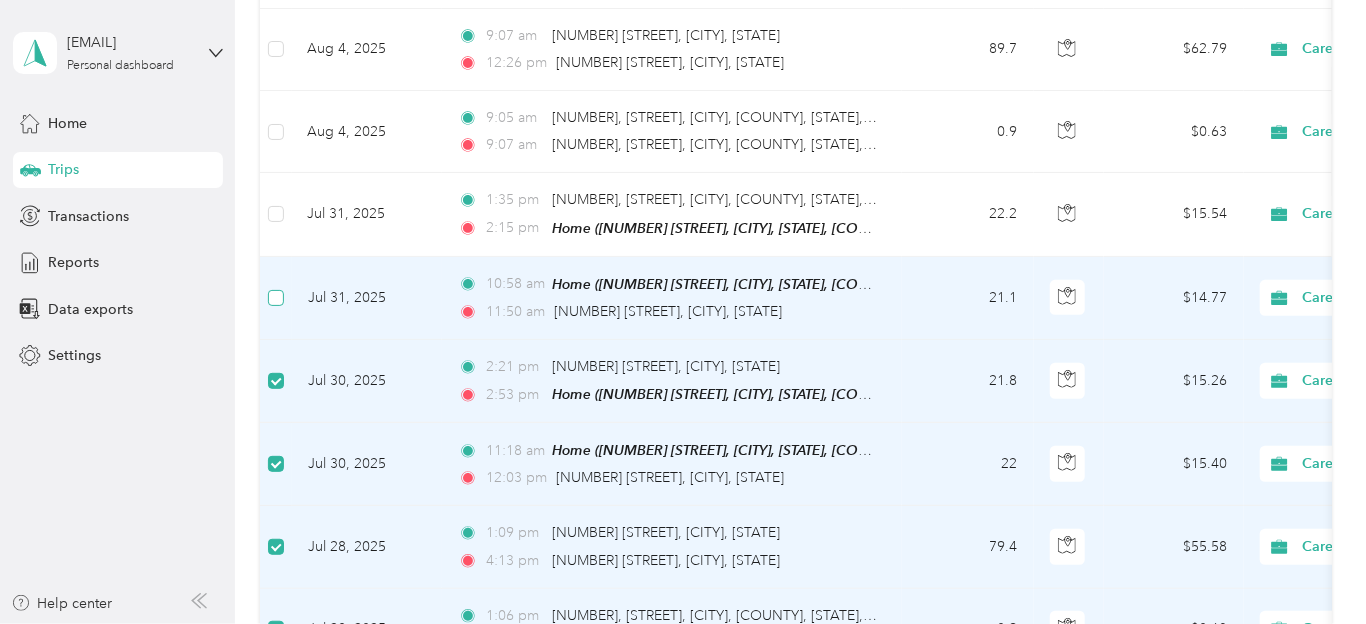 click at bounding box center (276, 298) 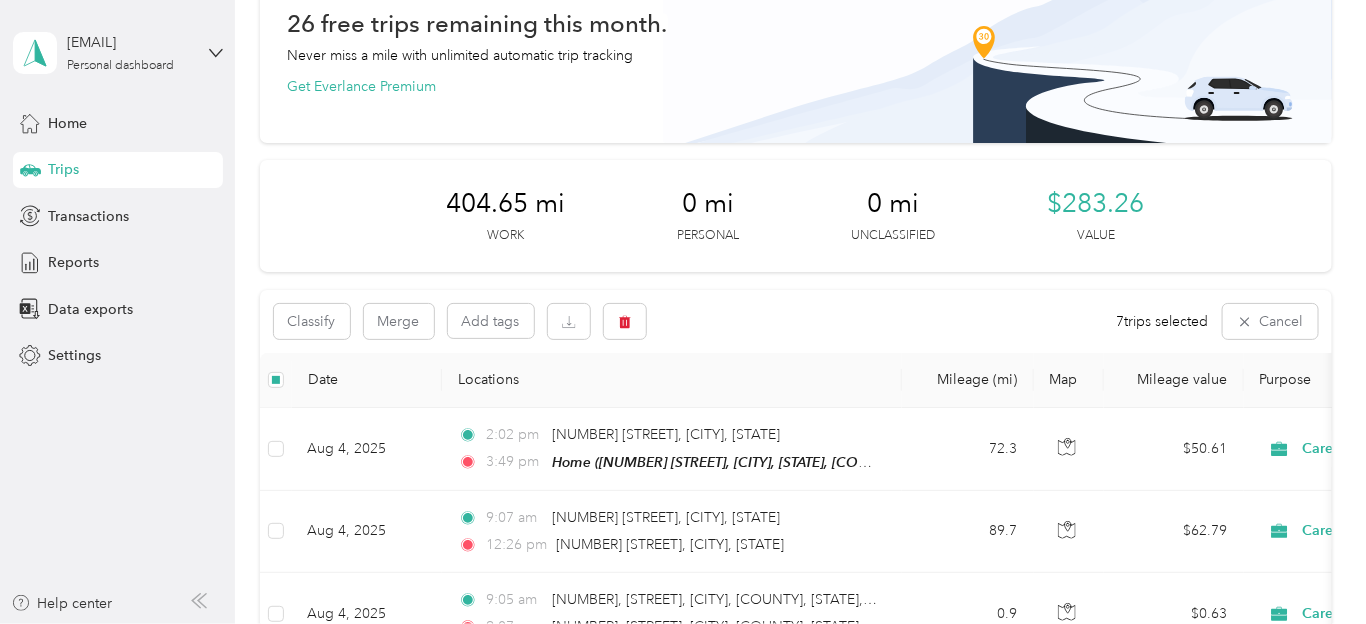 scroll, scrollTop: 109, scrollLeft: 0, axis: vertical 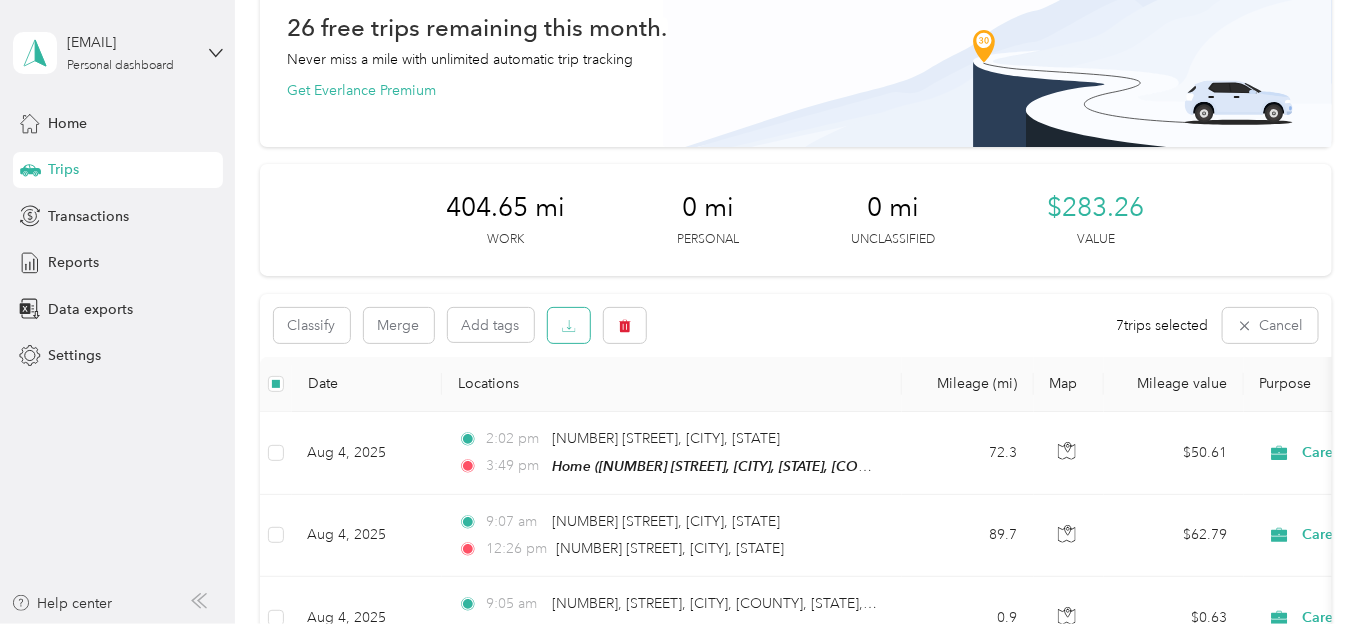 click 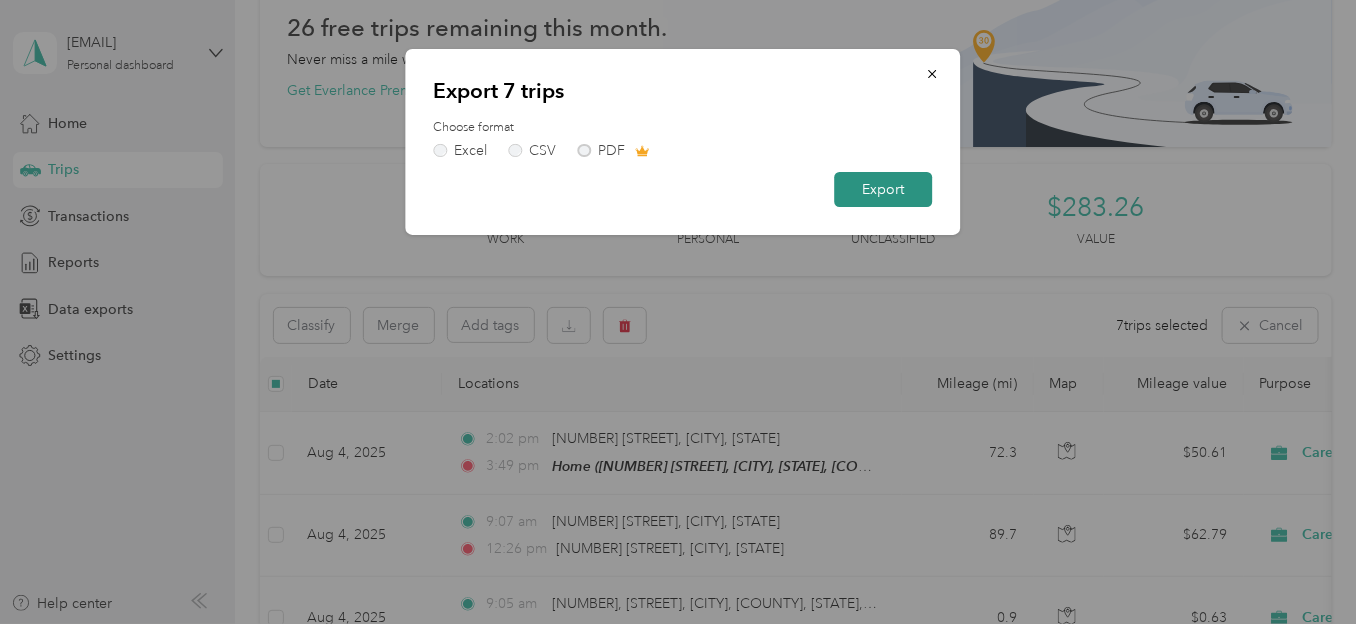 click on "Export" at bounding box center (884, 189) 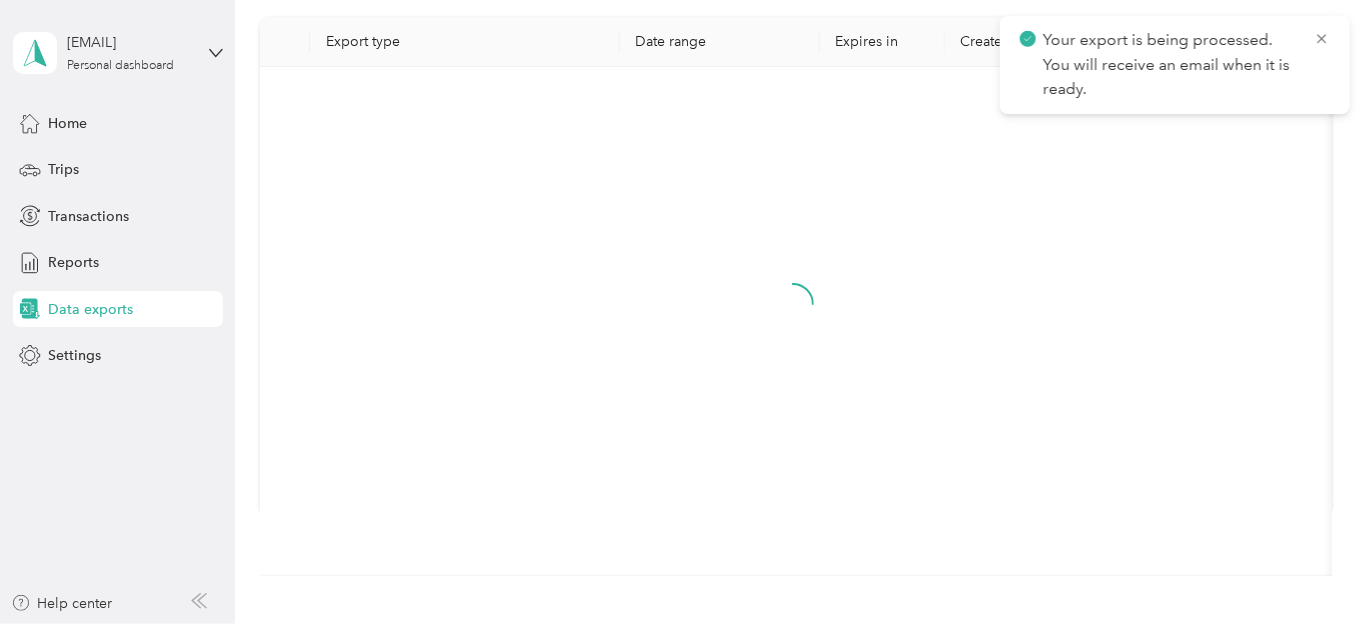 scroll, scrollTop: 0, scrollLeft: 0, axis: both 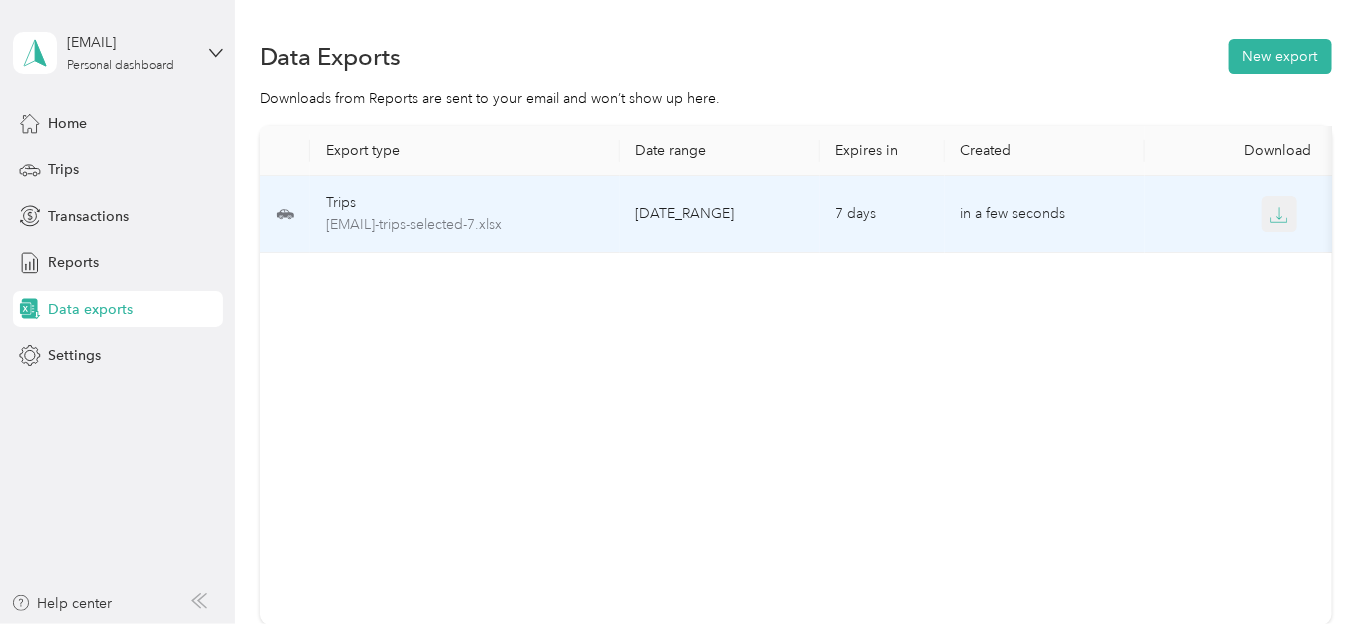 click 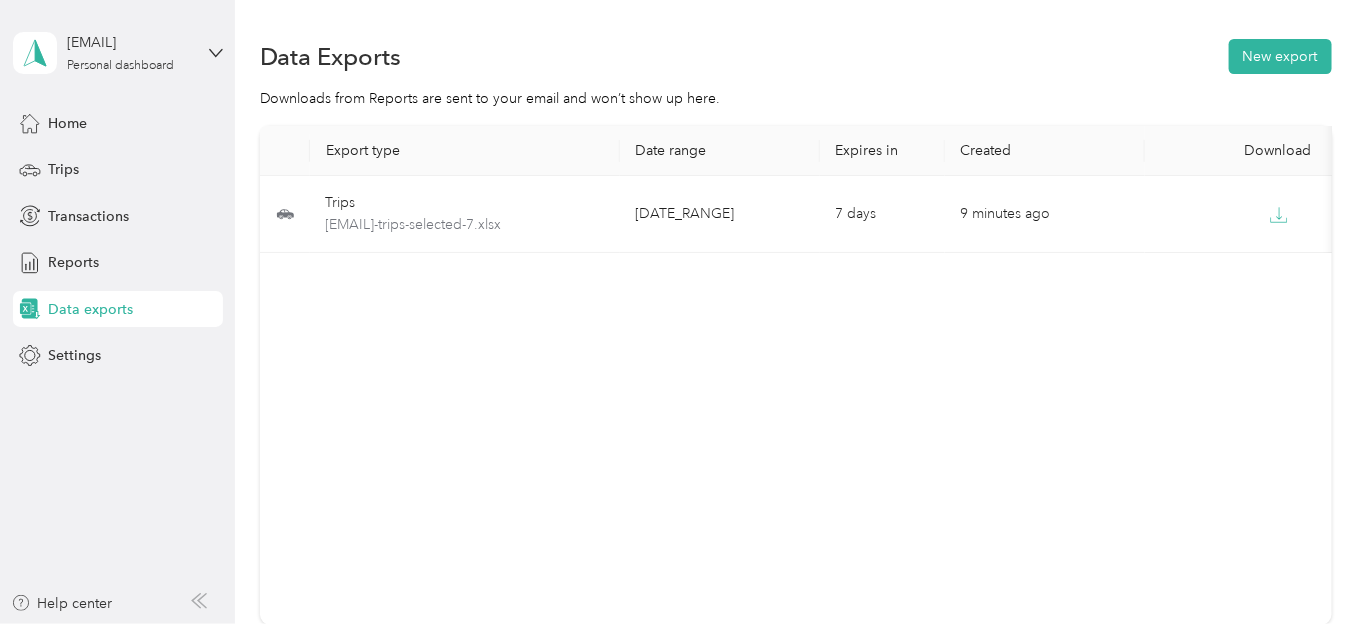 click on "Export type Date range Expires in Created Download             Trips ahunter-care-lyncme.com-trips-selected-7.xlsx Jan 1 - Aug 5, 2025 7 days 9 minutes ago" at bounding box center [796, 375] 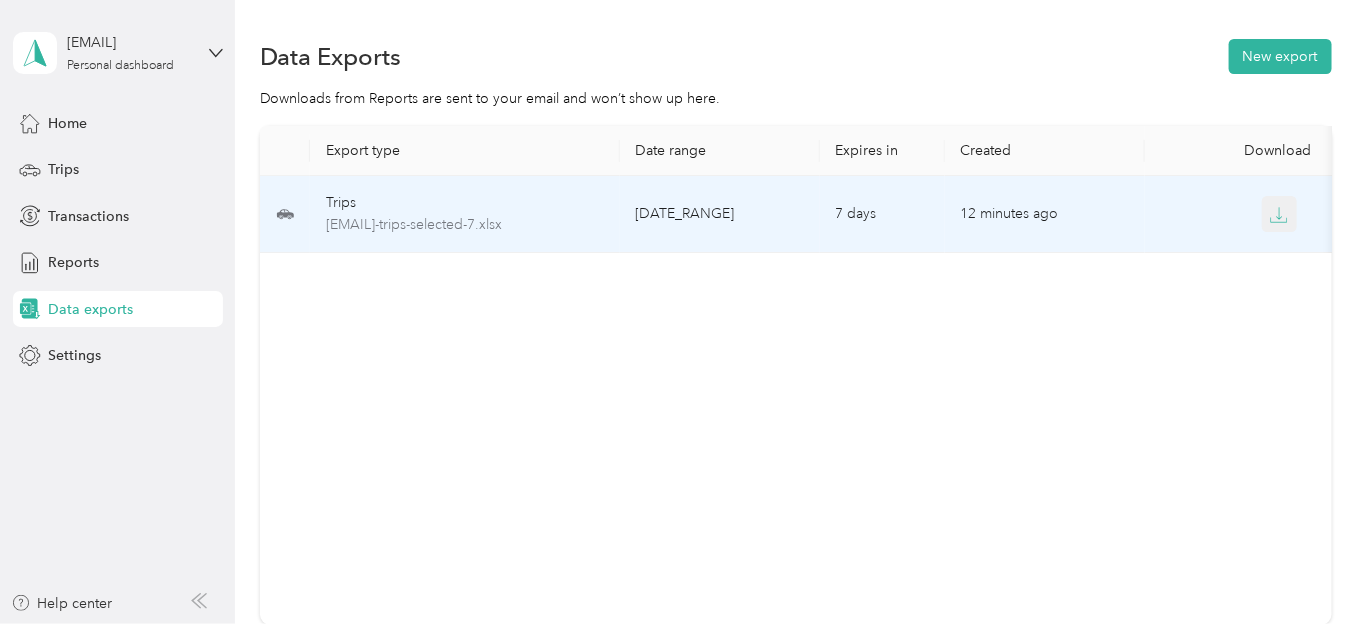 click 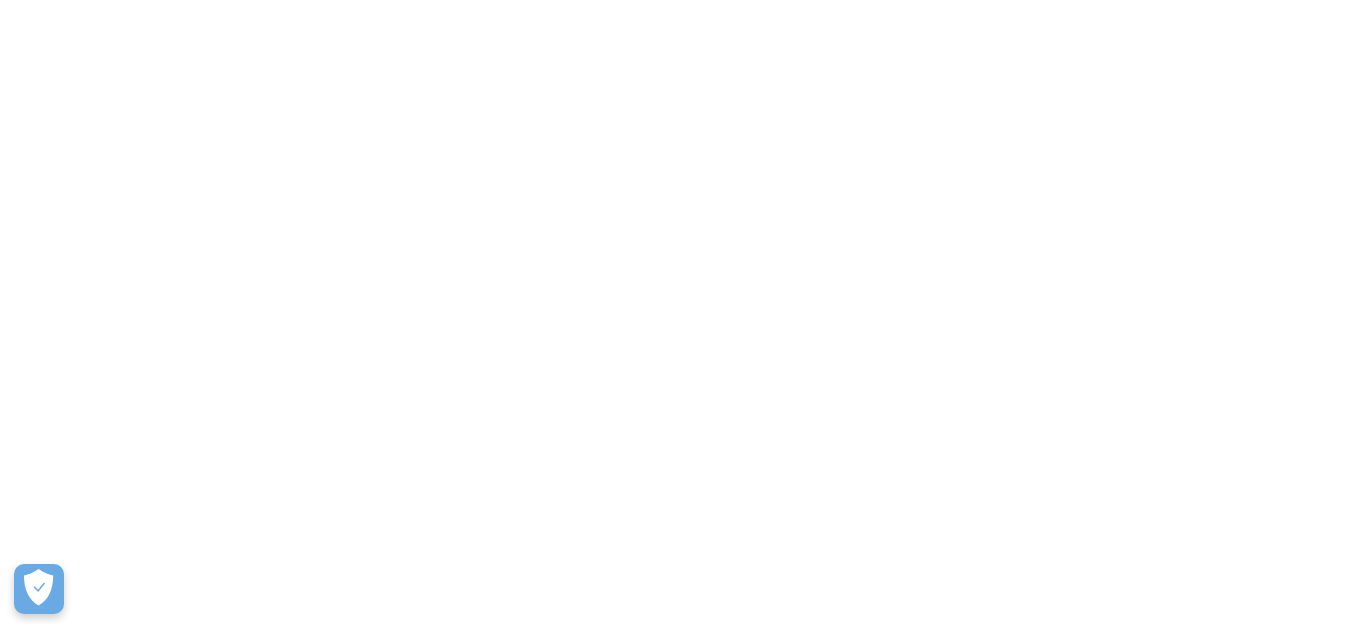 scroll, scrollTop: 0, scrollLeft: 0, axis: both 